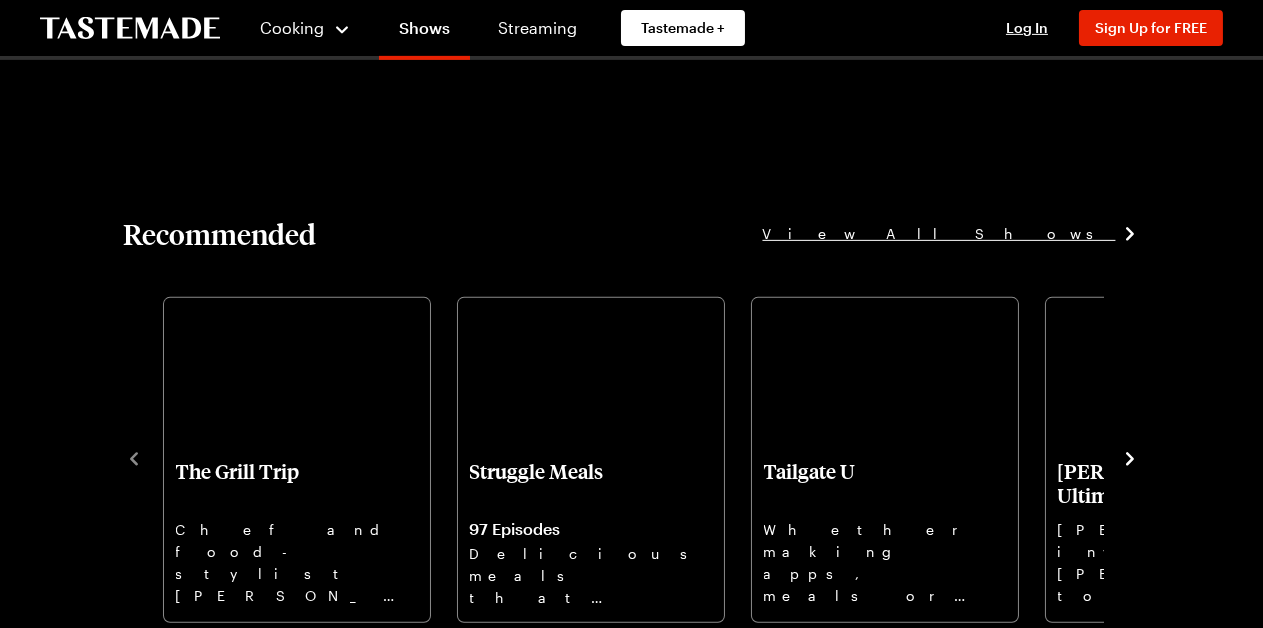 scroll, scrollTop: 2000, scrollLeft: 0, axis: vertical 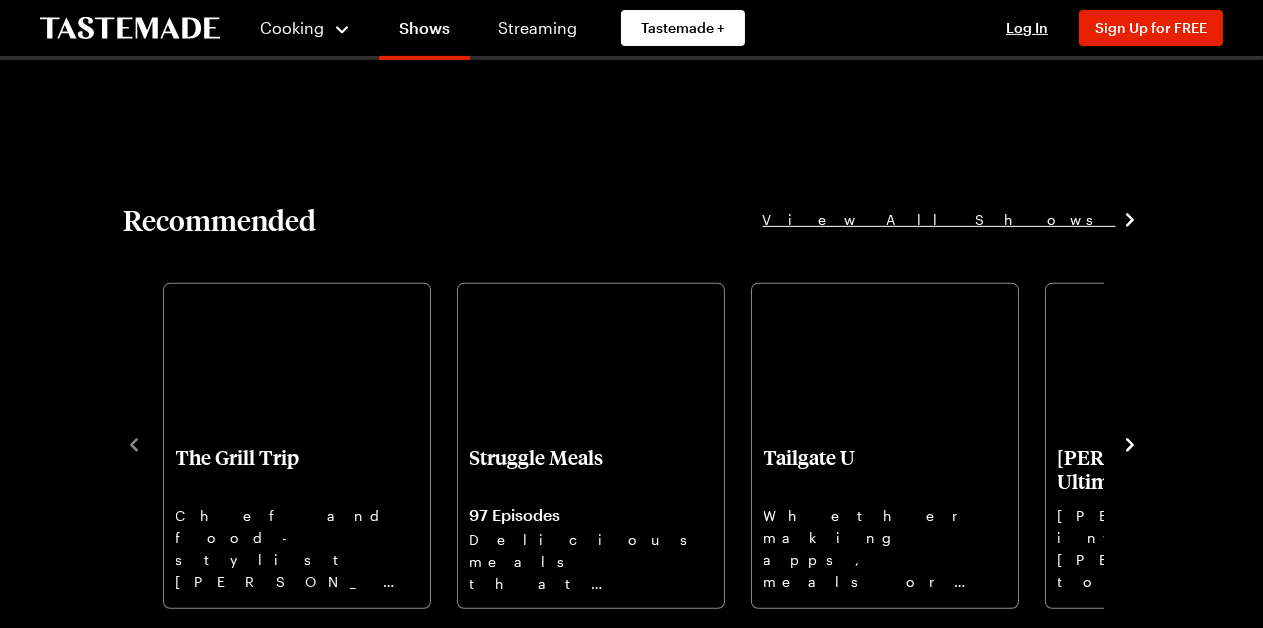 click on "View All Recipes From This Show" at bounding box center [631, -266] 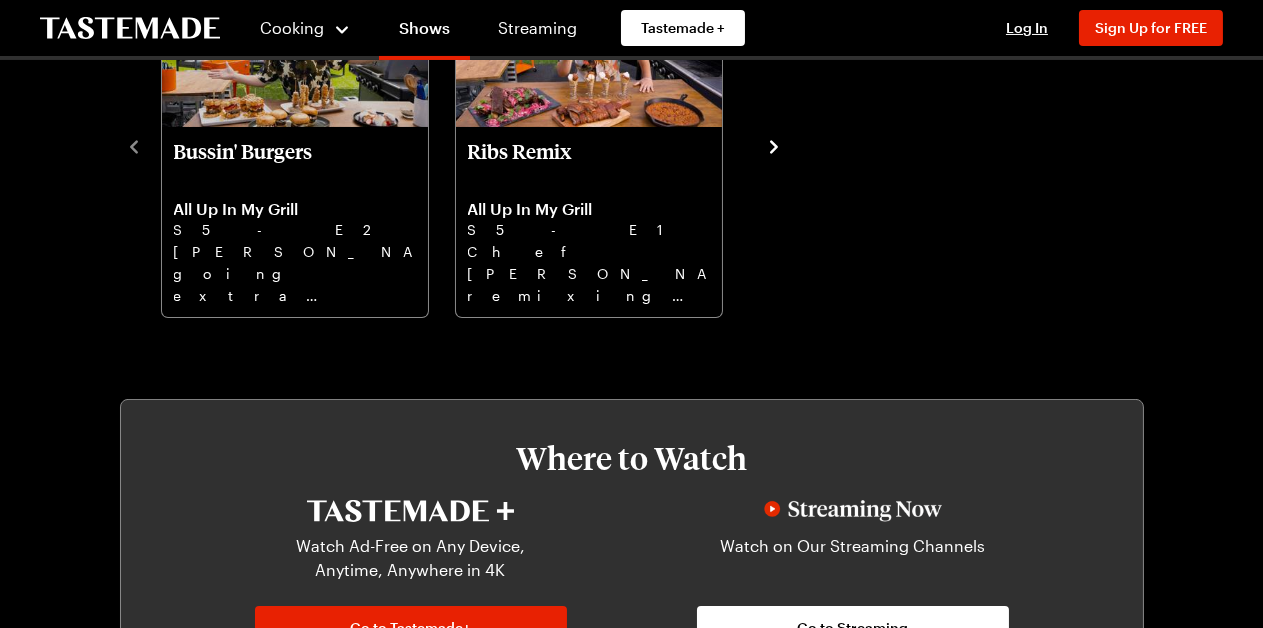 scroll, scrollTop: 700, scrollLeft: 0, axis: vertical 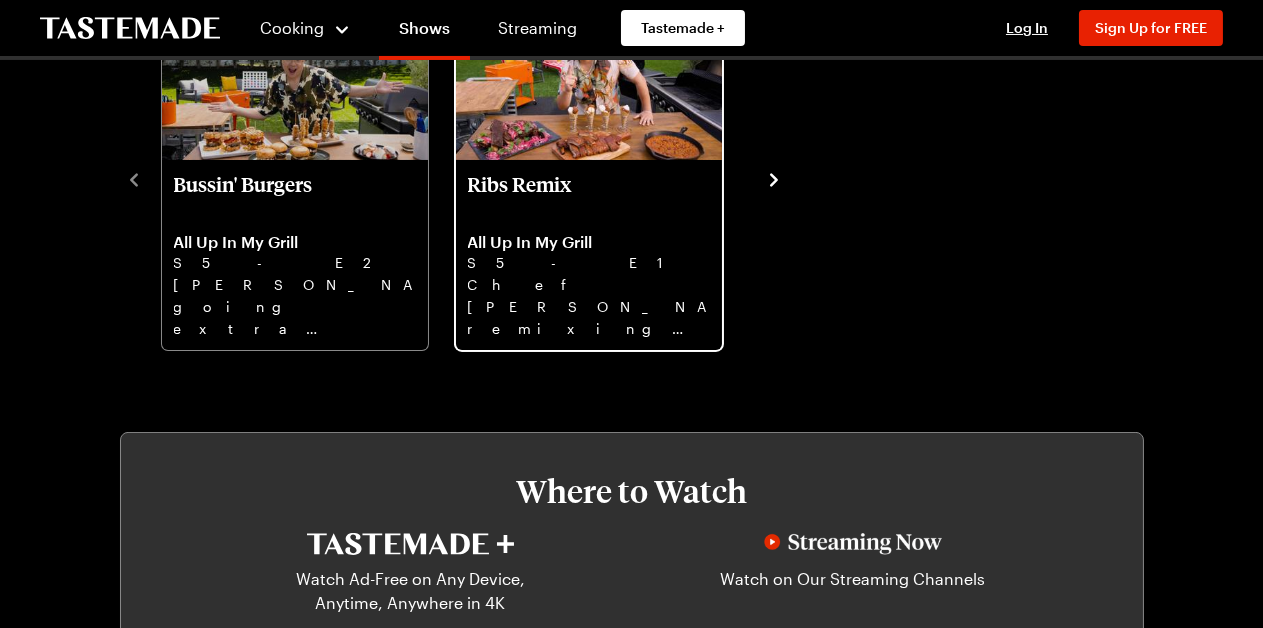 click on "Ribs Remix" at bounding box center (589, 196) 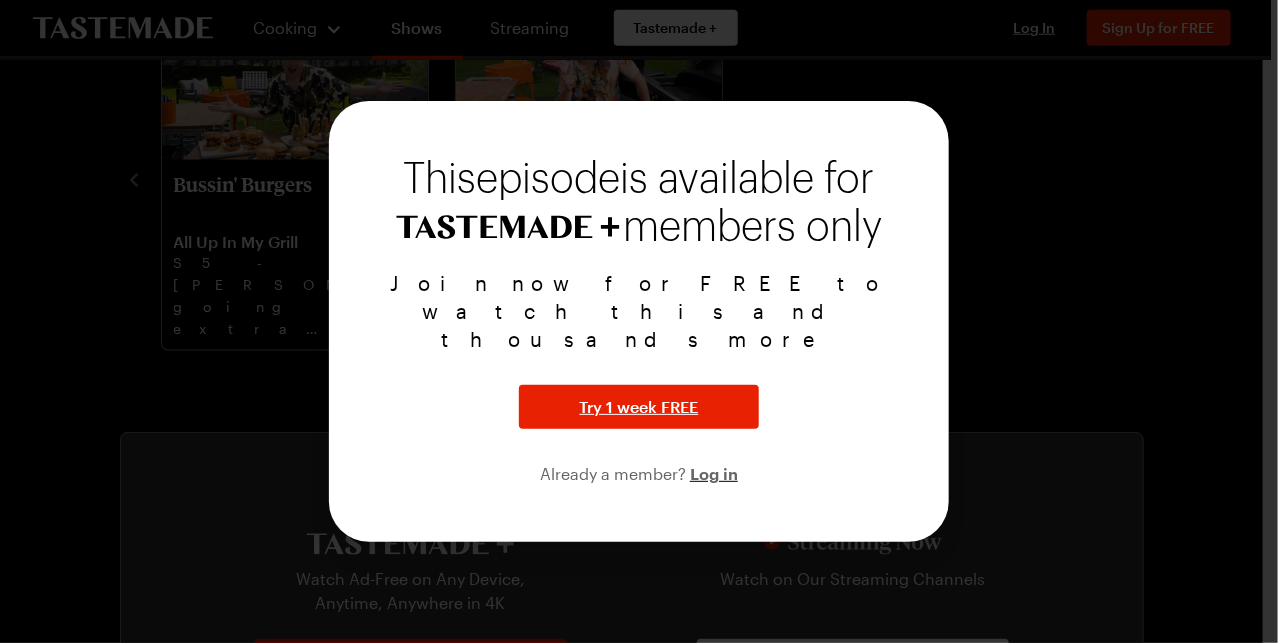 click at bounding box center [639, 321] 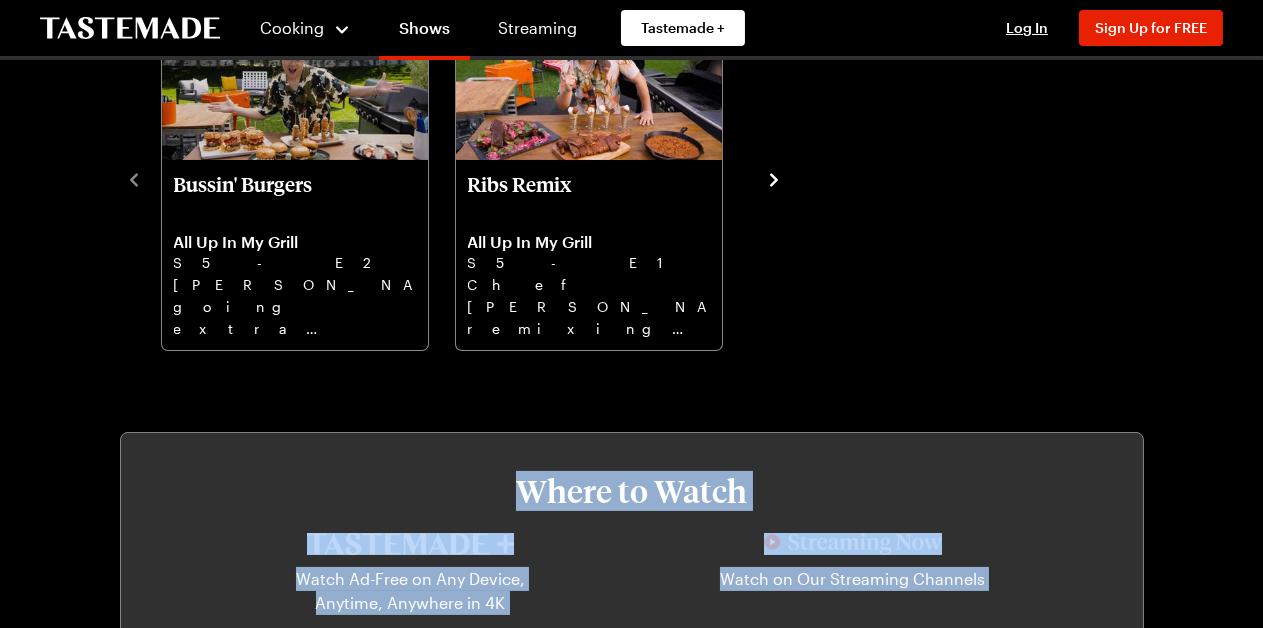 drag, startPoint x: 1093, startPoint y: 188, endPoint x: 1098, endPoint y: 218, distance: 30.413813 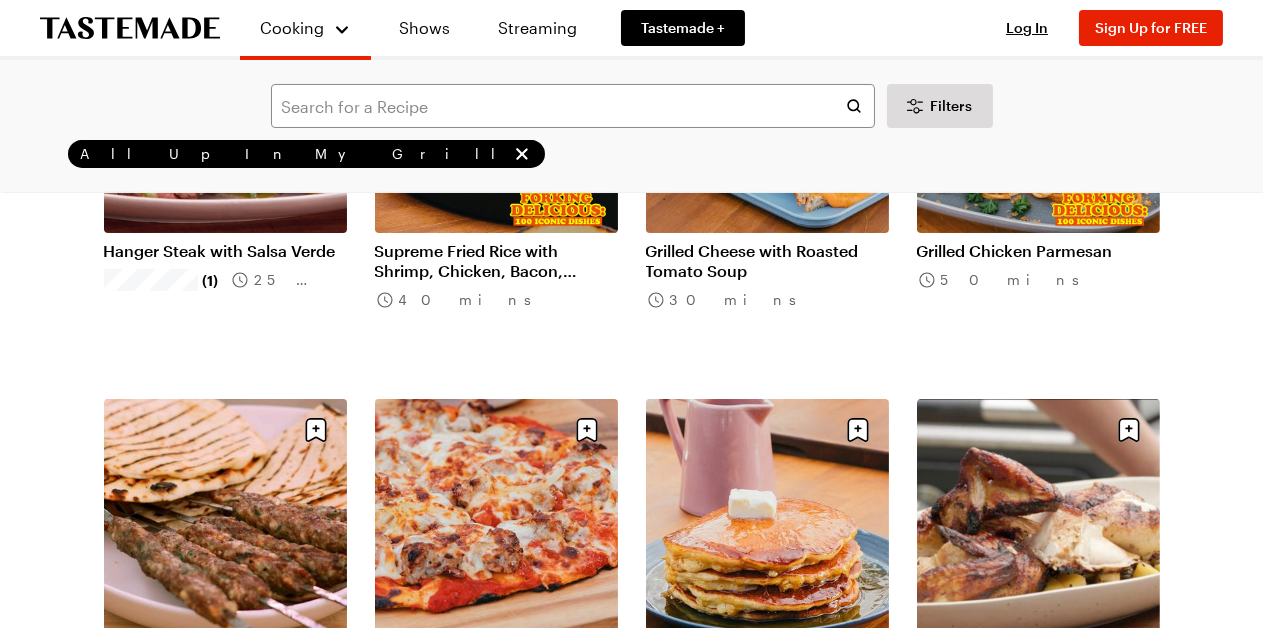 scroll, scrollTop: 400, scrollLeft: 0, axis: vertical 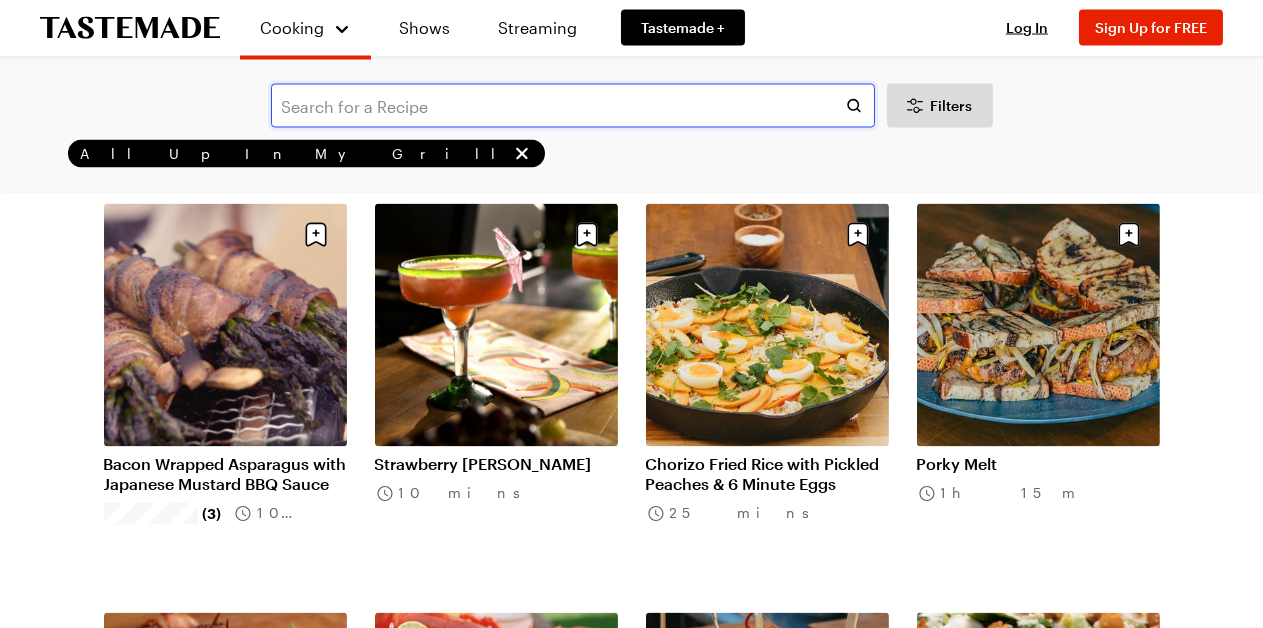 click at bounding box center [573, 106] 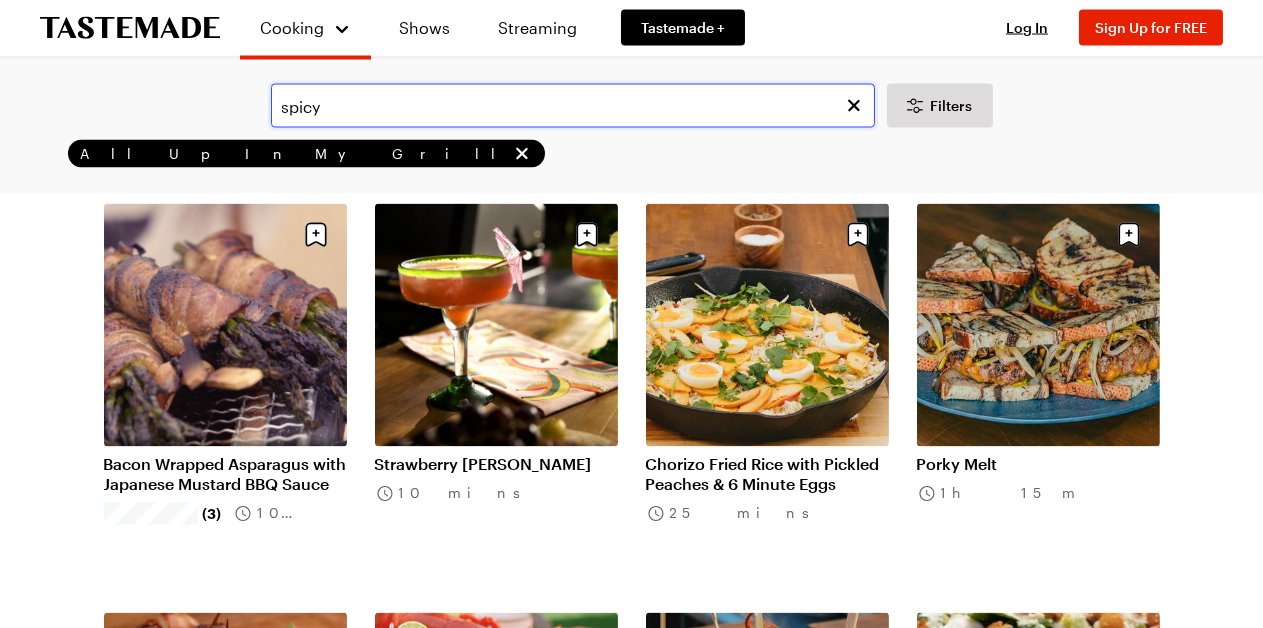 scroll, scrollTop: 0, scrollLeft: 0, axis: both 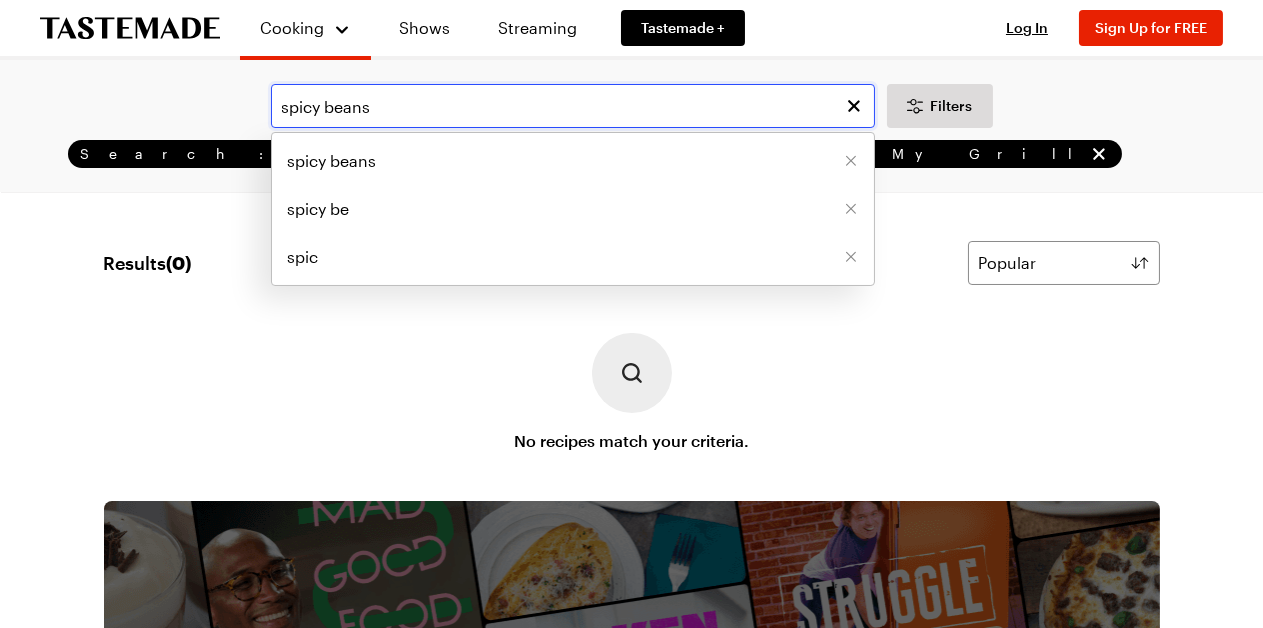 drag, startPoint x: 422, startPoint y: 132, endPoint x: 203, endPoint y: 135, distance: 219.02055 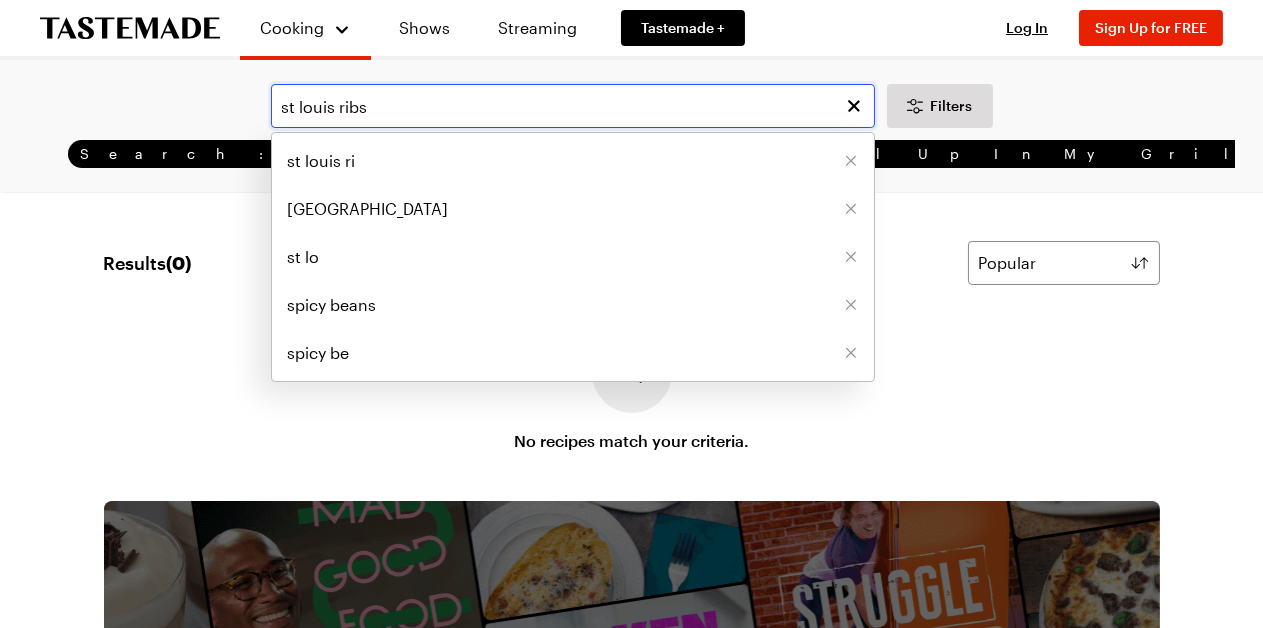 type on "st louis ribs" 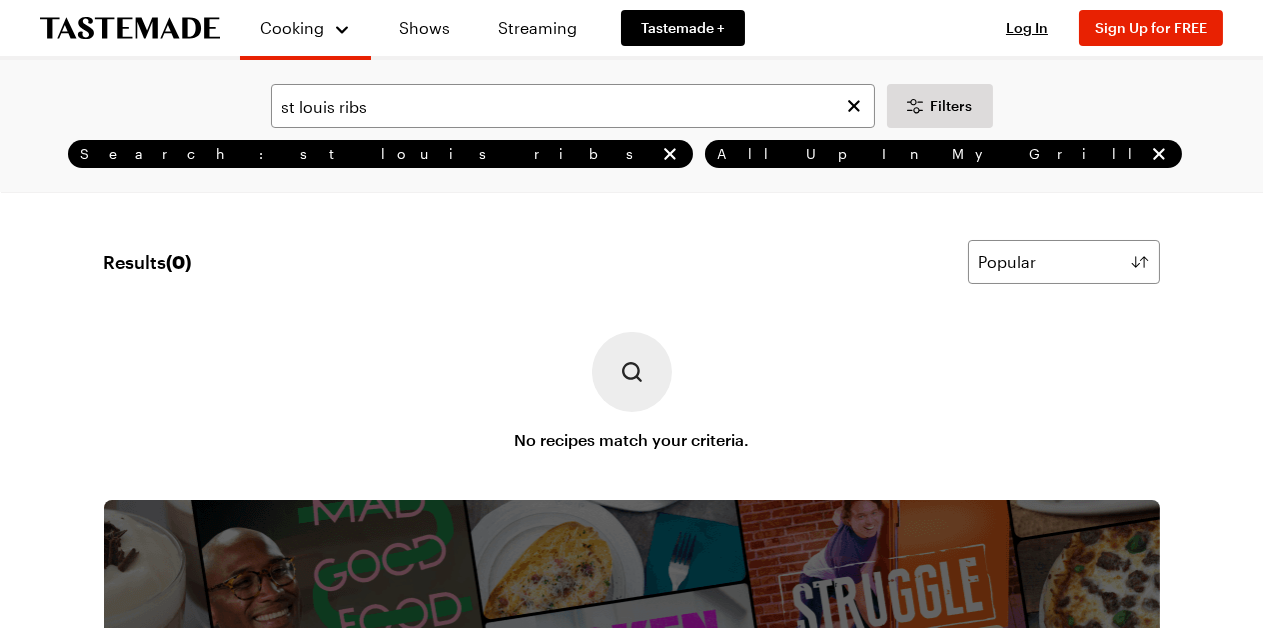 scroll, scrollTop: 0, scrollLeft: 0, axis: both 